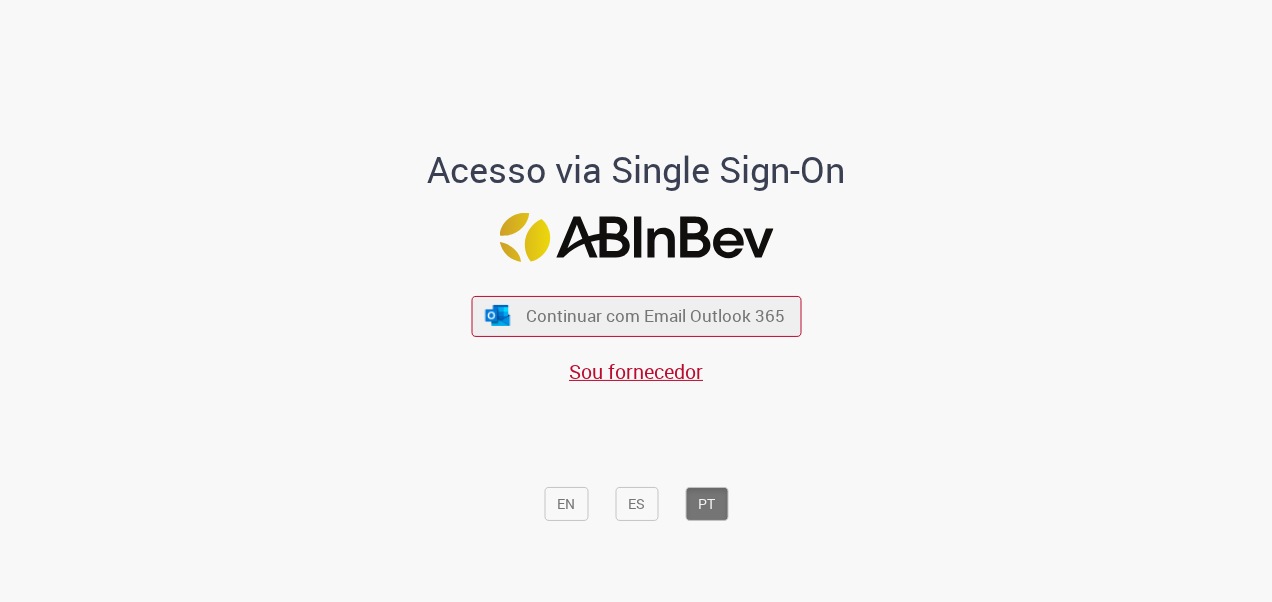 scroll, scrollTop: 0, scrollLeft: 0, axis: both 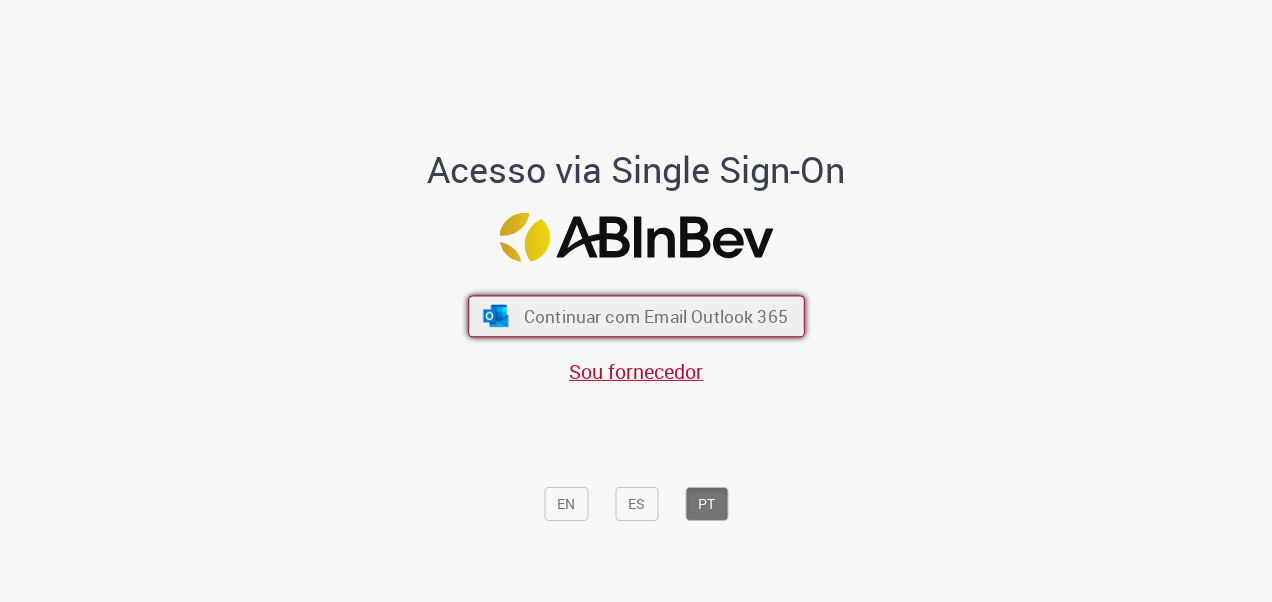 click on "Continuar com Email Outlook 365" at bounding box center [655, 315] 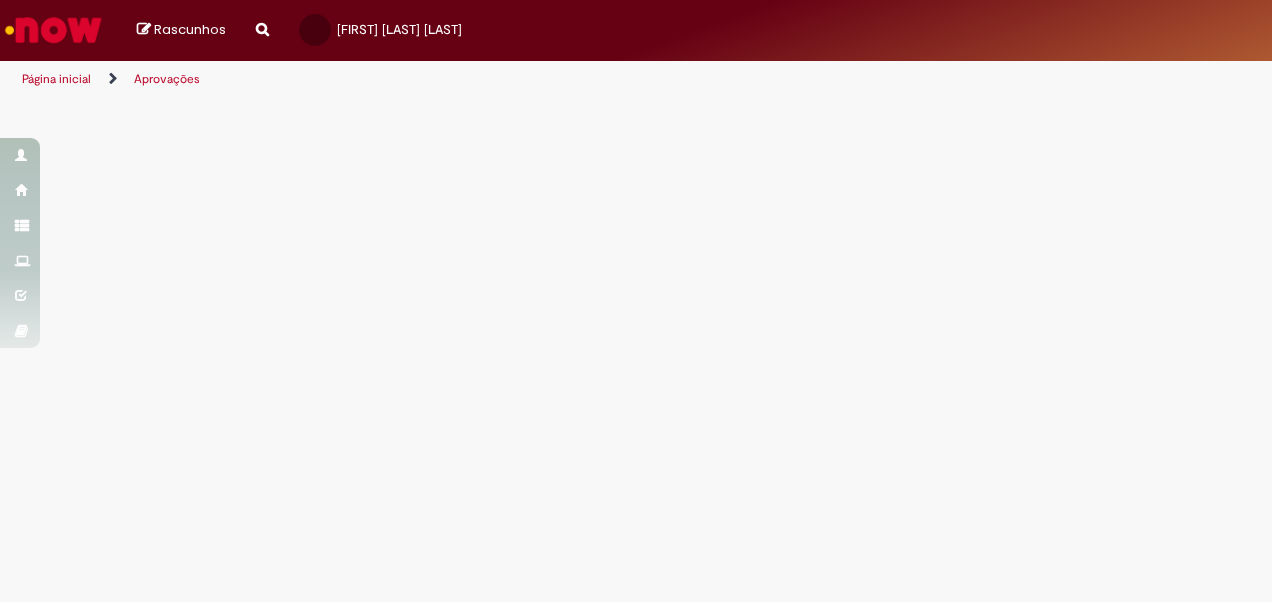 scroll, scrollTop: 0, scrollLeft: 0, axis: both 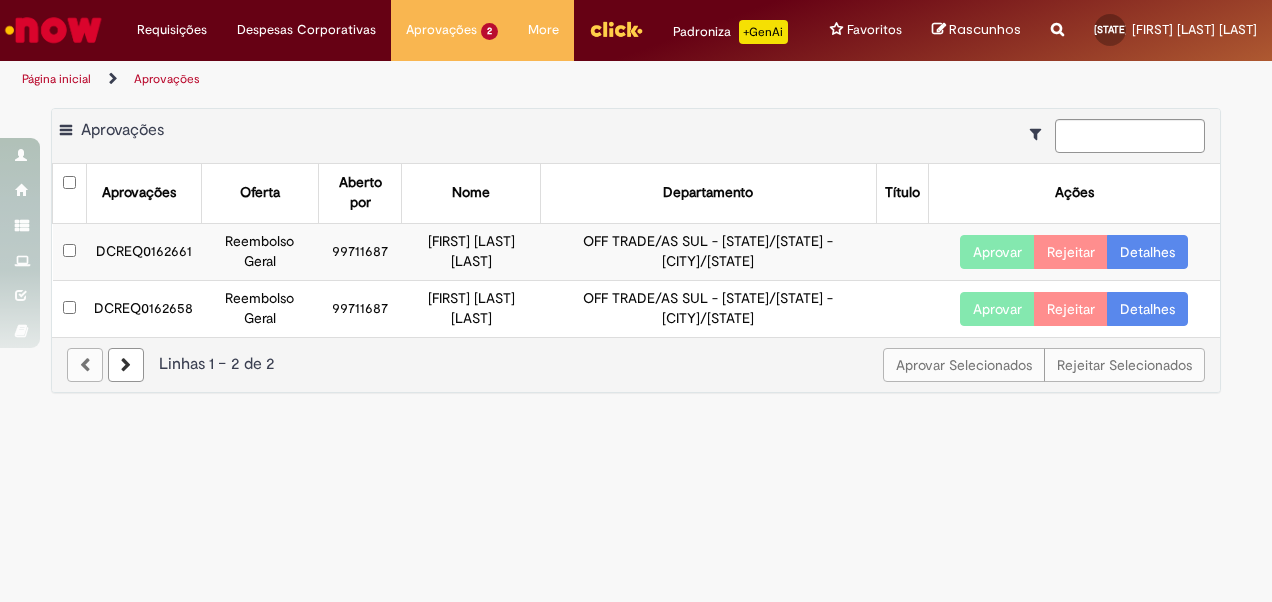 click on "Detalhes" at bounding box center (1147, 252) 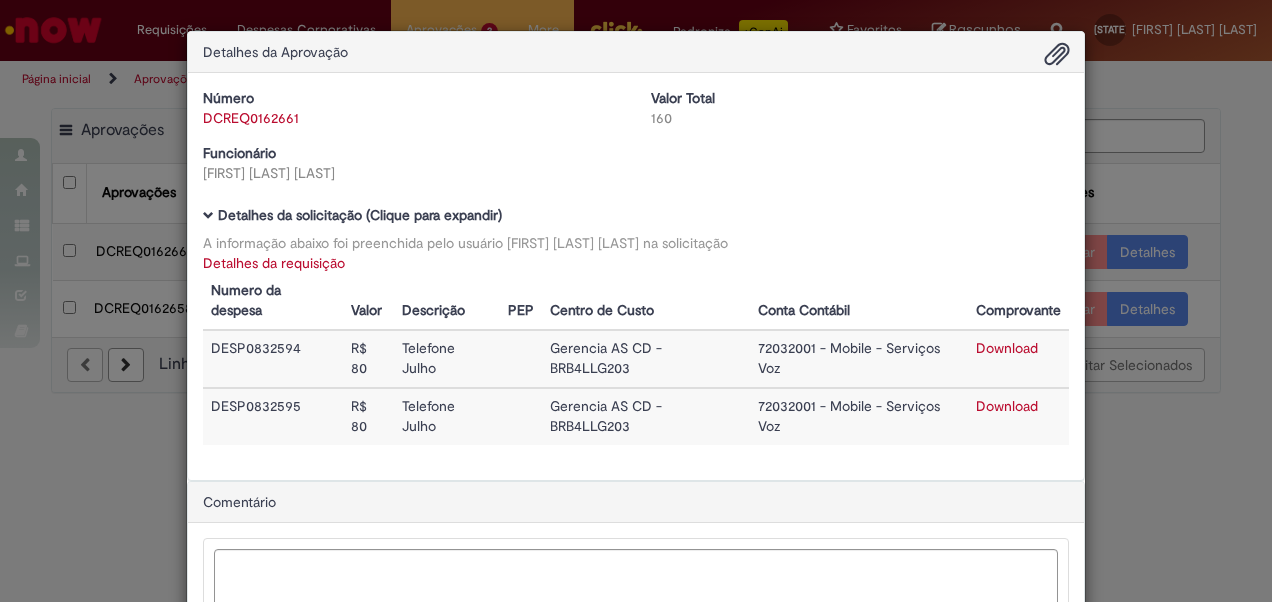 click on "Detalhes da Aprovação
Número
DCREQ0162661
Valor Total
160
Funcionário
William Brito Da Silva
Baixar arquivos da requisição
Detalhes da solicitação (Clique para expandir)
A informação abaixo foi preenchida pelo usuário William Brito Da Silva na solicitação
Detalhes da requisição
Numero da despesa
Valor
Descrição
PEP
Centro de Custo
Conta Contábil
Comprovante
DESP0832594
R$ 80
Telefone Julho
Gerencia AS CD - BRB4LLG203
72032001 -  Mobile - Serviços Voz
Download
DESP0832595
R$ 80
Telefone Ago
Gerencia AS CD - BRB4LLG203" at bounding box center (636, 301) 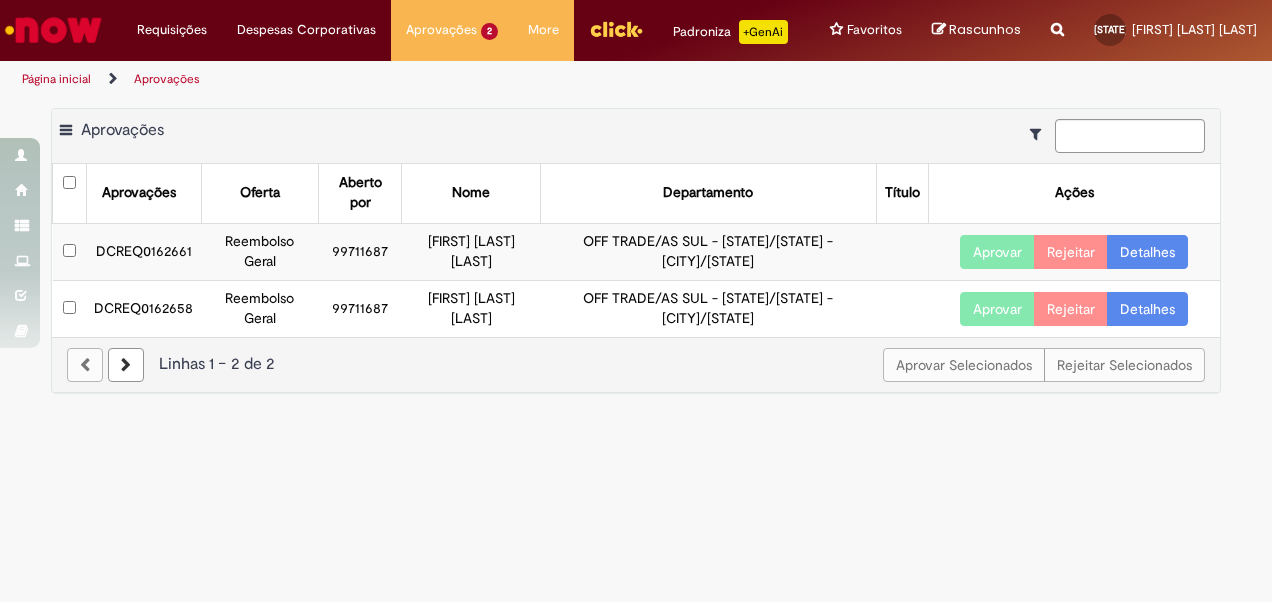 click on "Detalhes" at bounding box center [1147, 309] 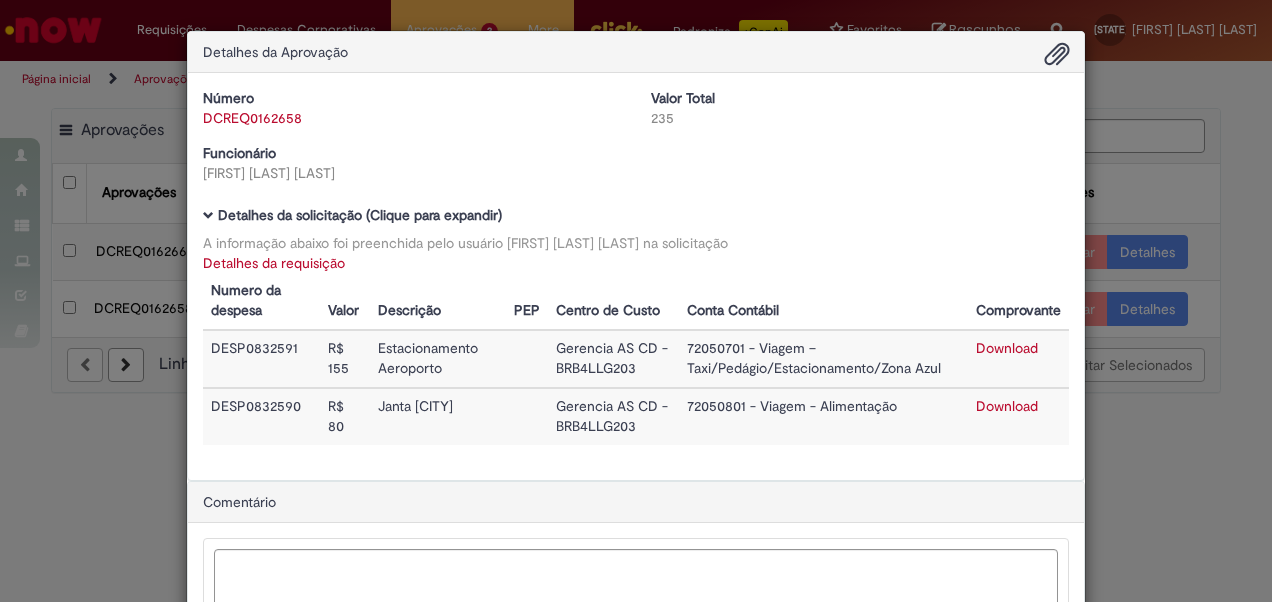 click on "Detalhes da Aprovação
Número
DCREQ0162658
Valor Total
235
Funcionário
William Brito Da Silva
Baixar arquivos da requisição
Detalhes da solicitação (Clique para expandir)
A informação abaixo foi preenchida pelo usuário William Brito Da Silva na solicitação
Detalhes da requisição
Numero da despesa
Valor
Descrição
PEP
Centro de Custo
Conta Contábil
Comprovante
DESP0832591
R$ 155
Estacionamento Aeroporto
Gerencia AS CD - BRB4LLG203
72050701 -  Viagem – Taxi/Pedágio/Estacionamento/Zona Azul
Download
DESP0832590
R$ 80
Janta Curitiba" at bounding box center (636, 301) 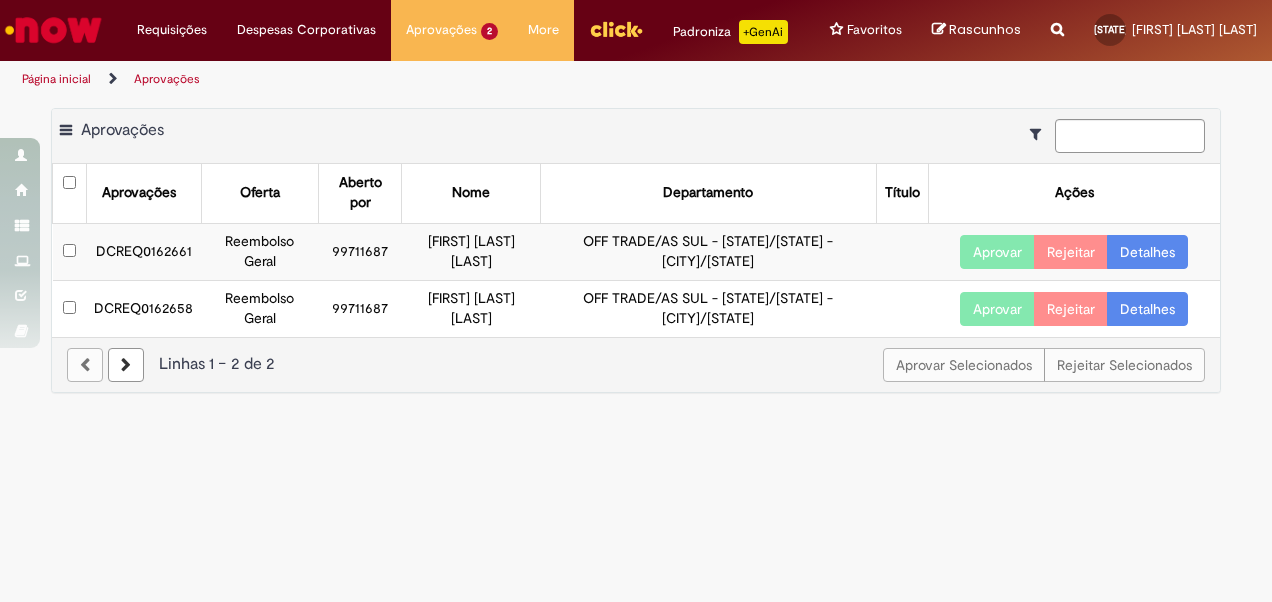 click at bounding box center (70, 193) 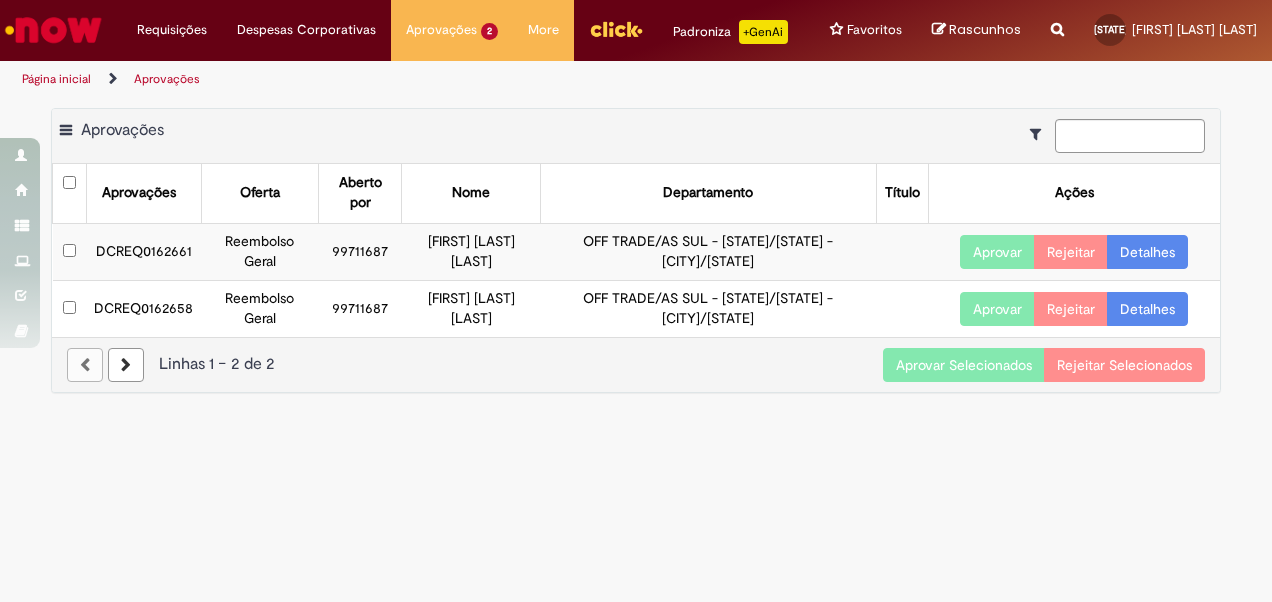 click on "Aprovar Selecionados" at bounding box center (964, 365) 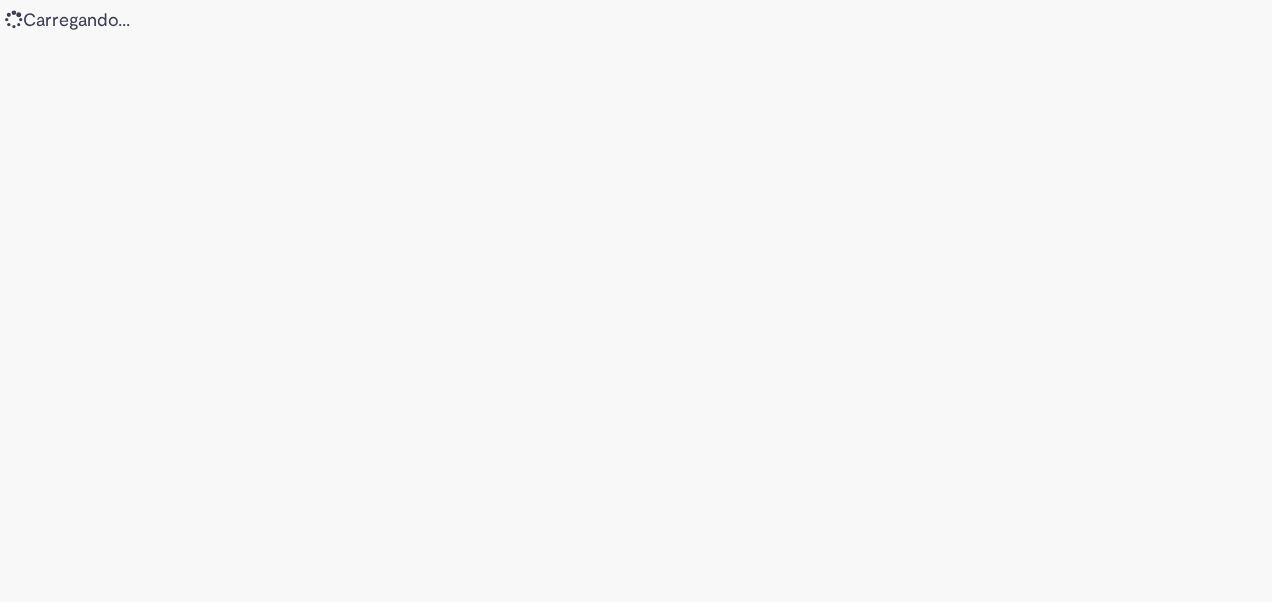 scroll, scrollTop: 0, scrollLeft: 0, axis: both 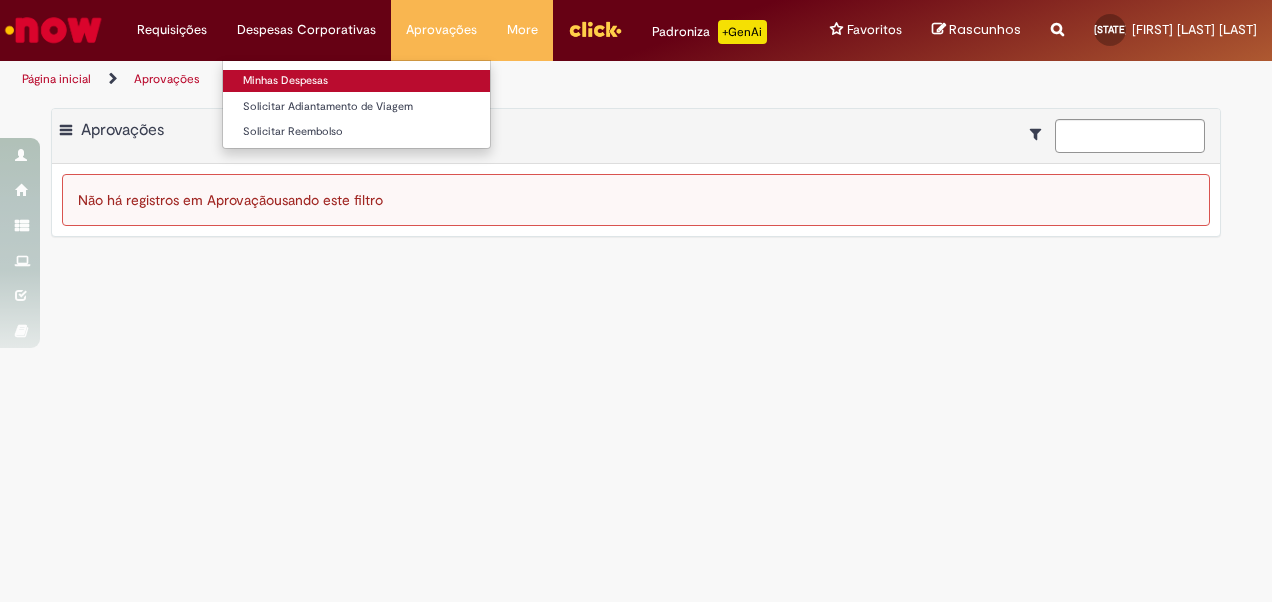 click on "Minhas Despesas" at bounding box center [356, 81] 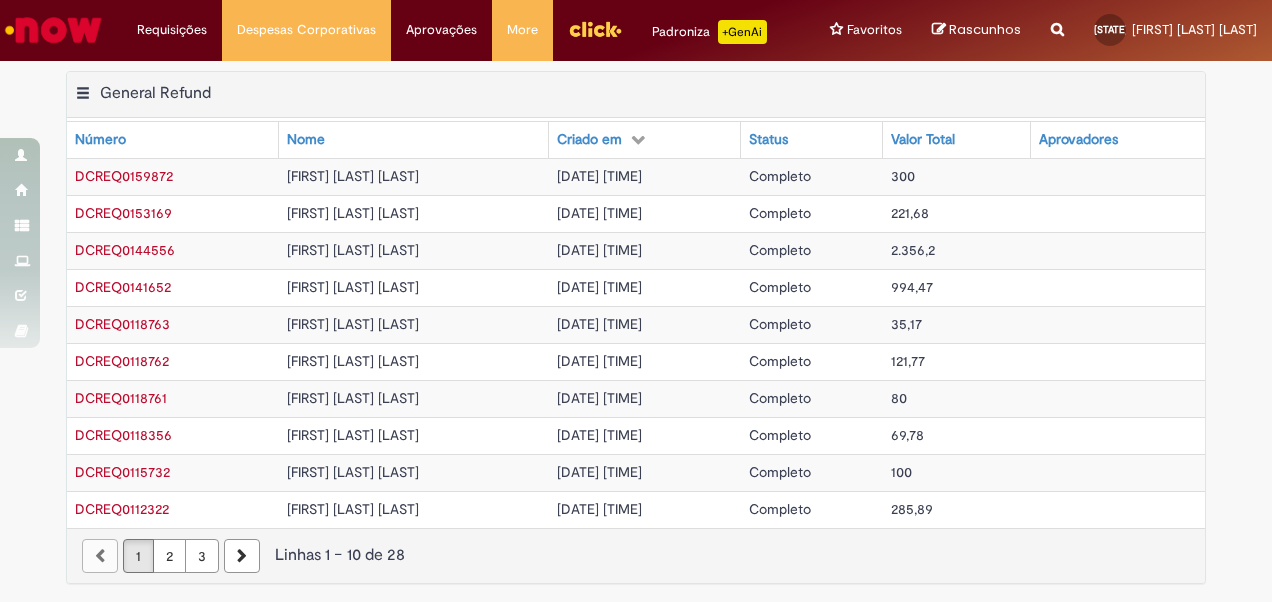 click on "Completo" at bounding box center [780, 176] 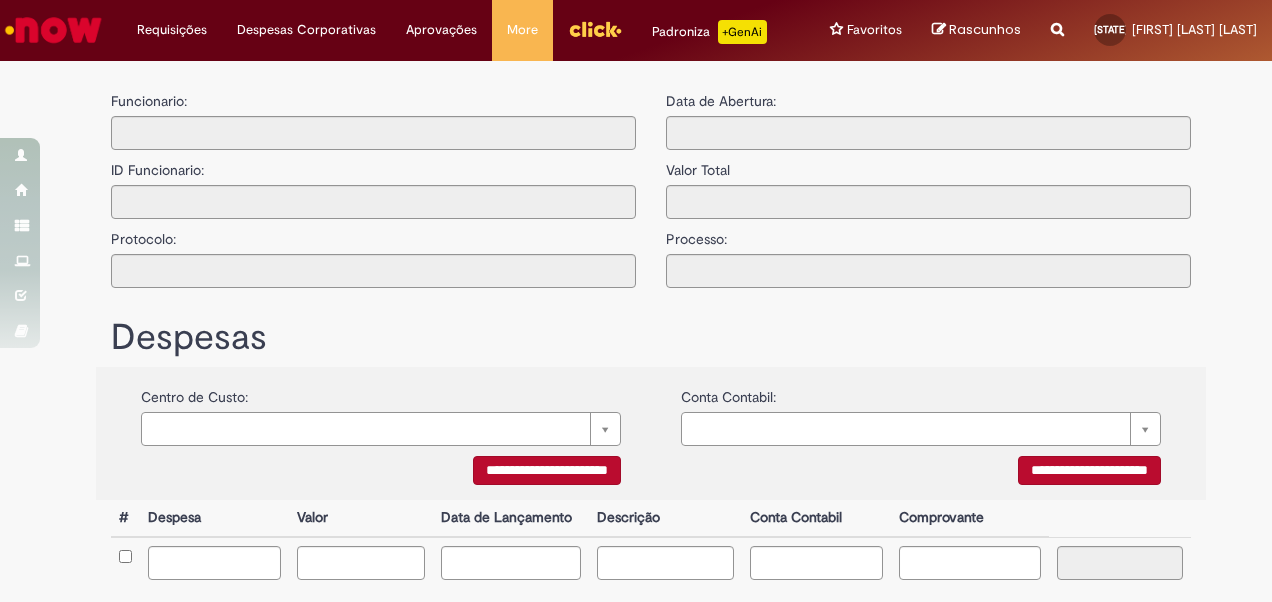 type on "**********" 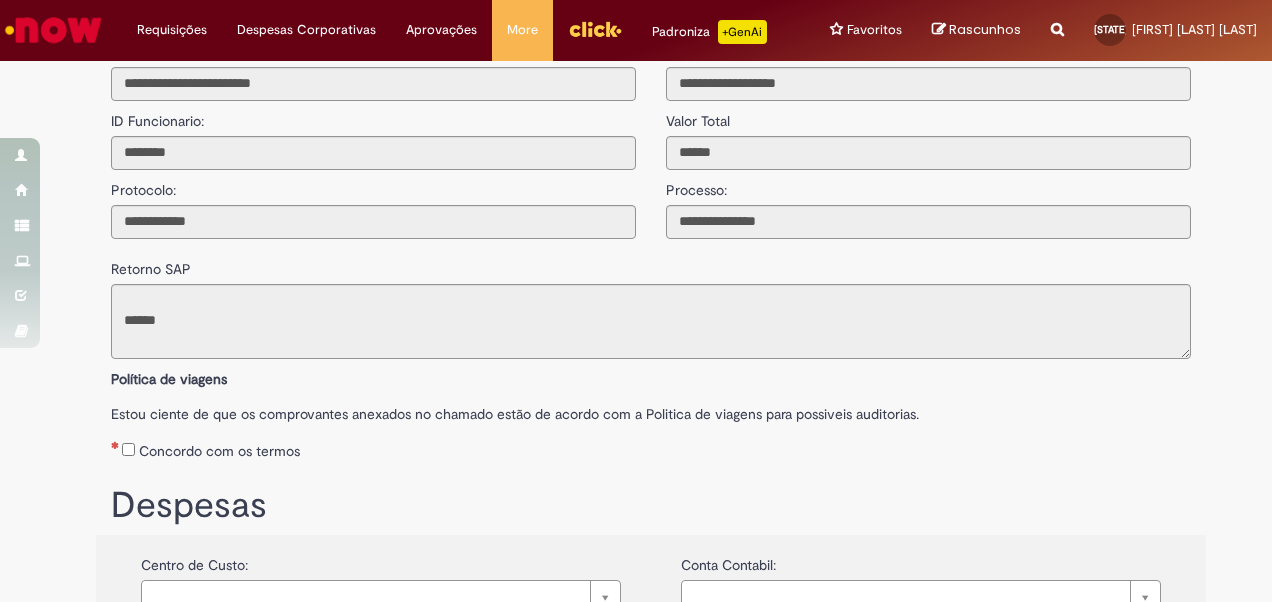 scroll, scrollTop: 0, scrollLeft: 0, axis: both 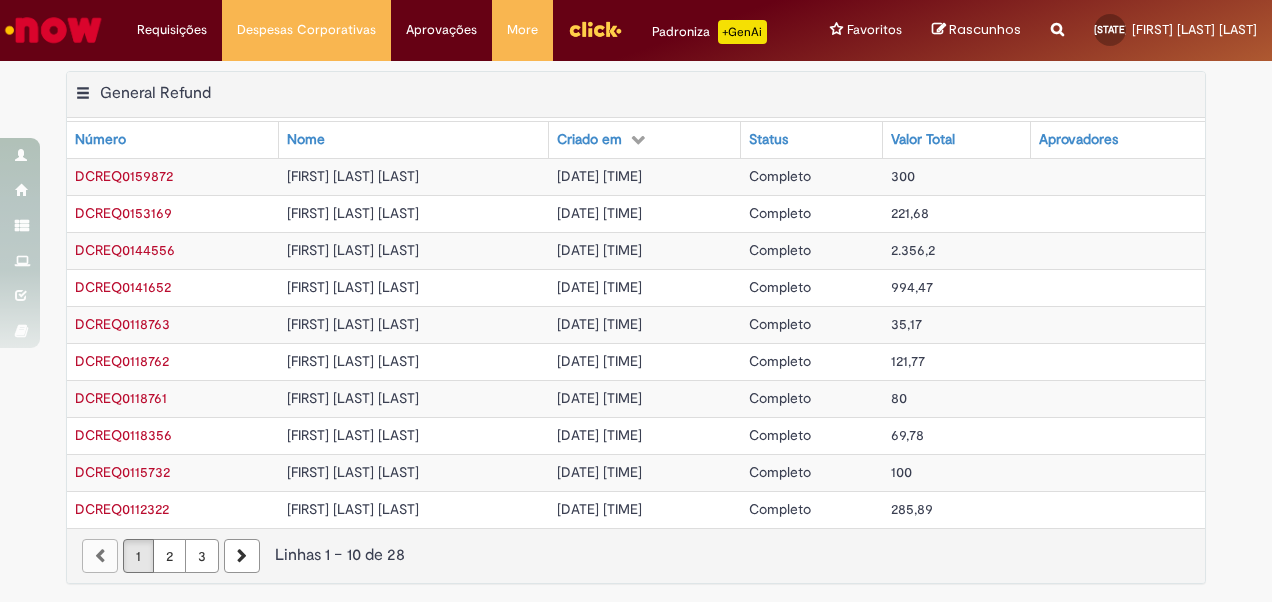 click on "07/07/2025 10:09:29" at bounding box center [599, 176] 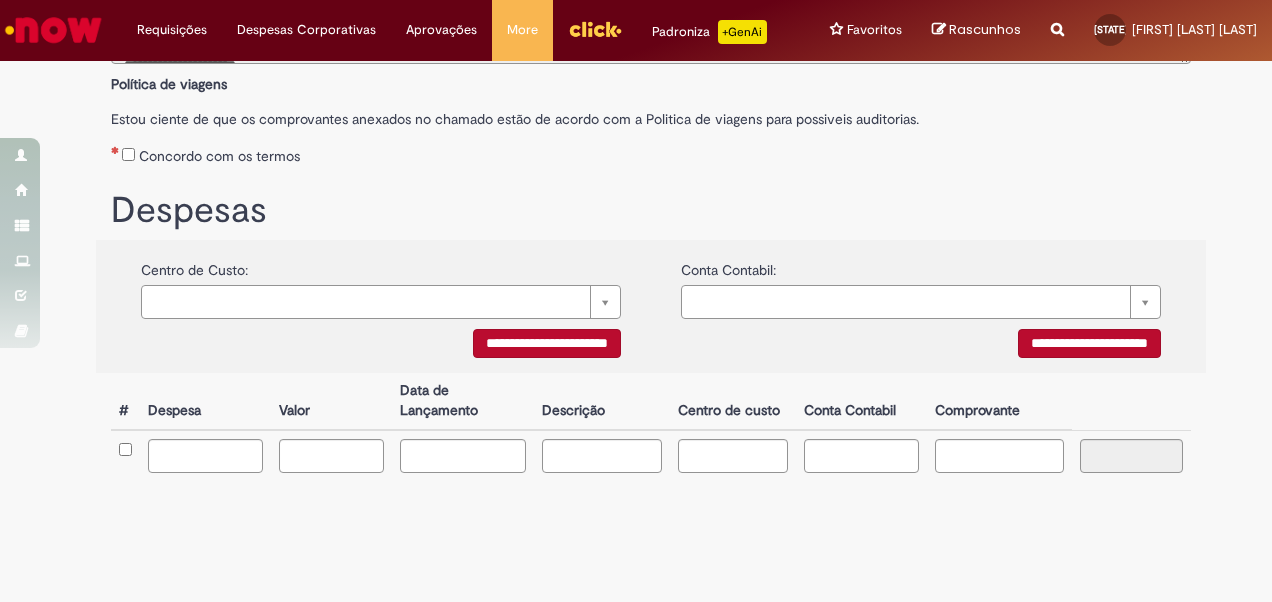 scroll, scrollTop: 0, scrollLeft: 0, axis: both 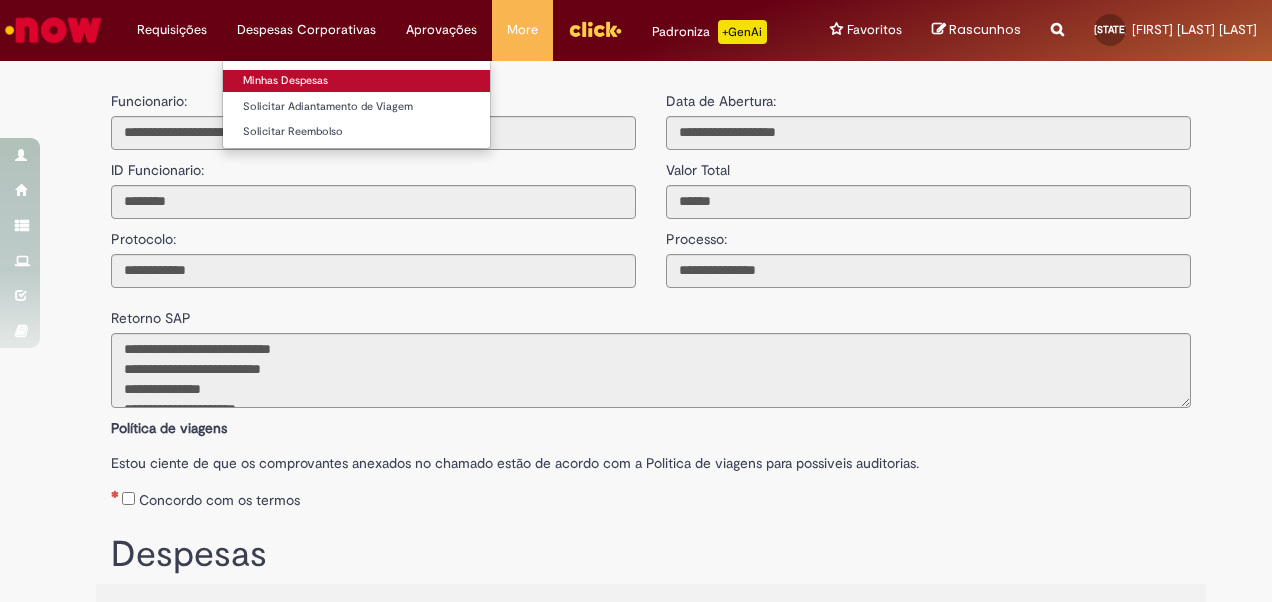 click on "Minhas Despesas" at bounding box center [356, 81] 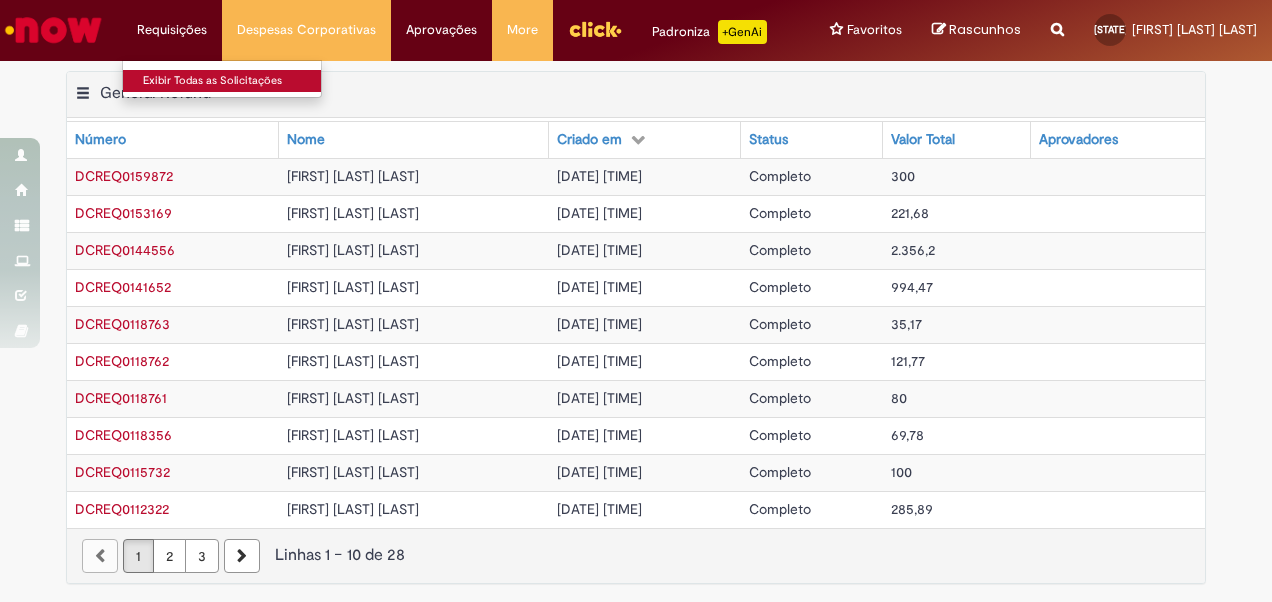 click on "Exibir Todas as Solicitações" at bounding box center (233, 81) 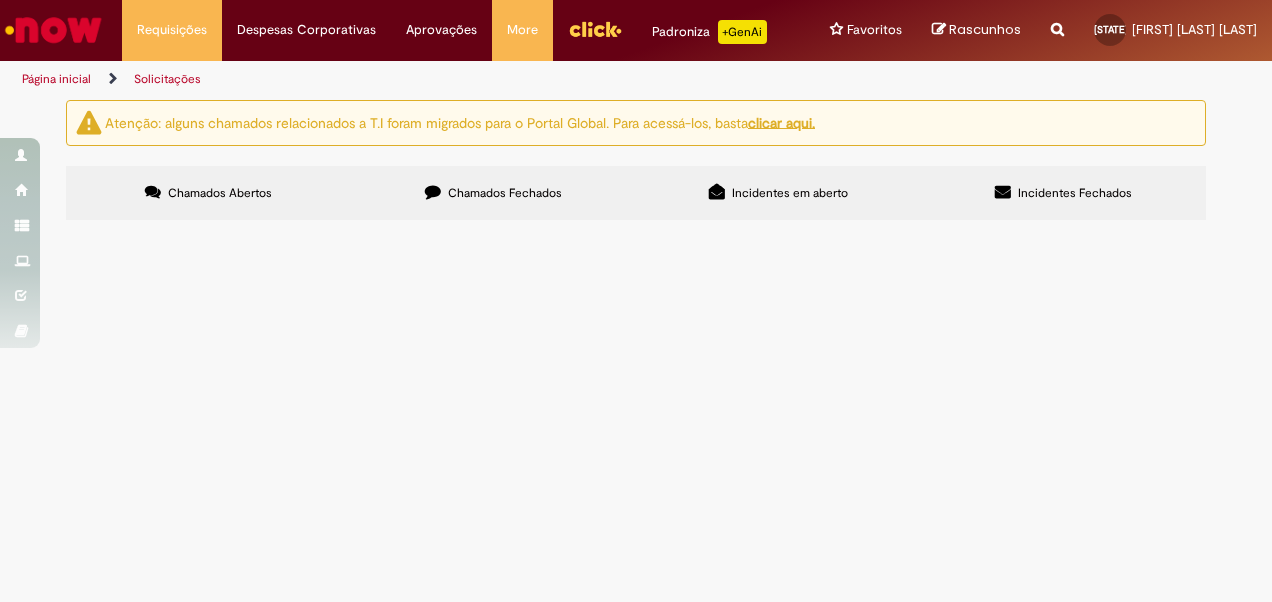 click at bounding box center [53, 30] 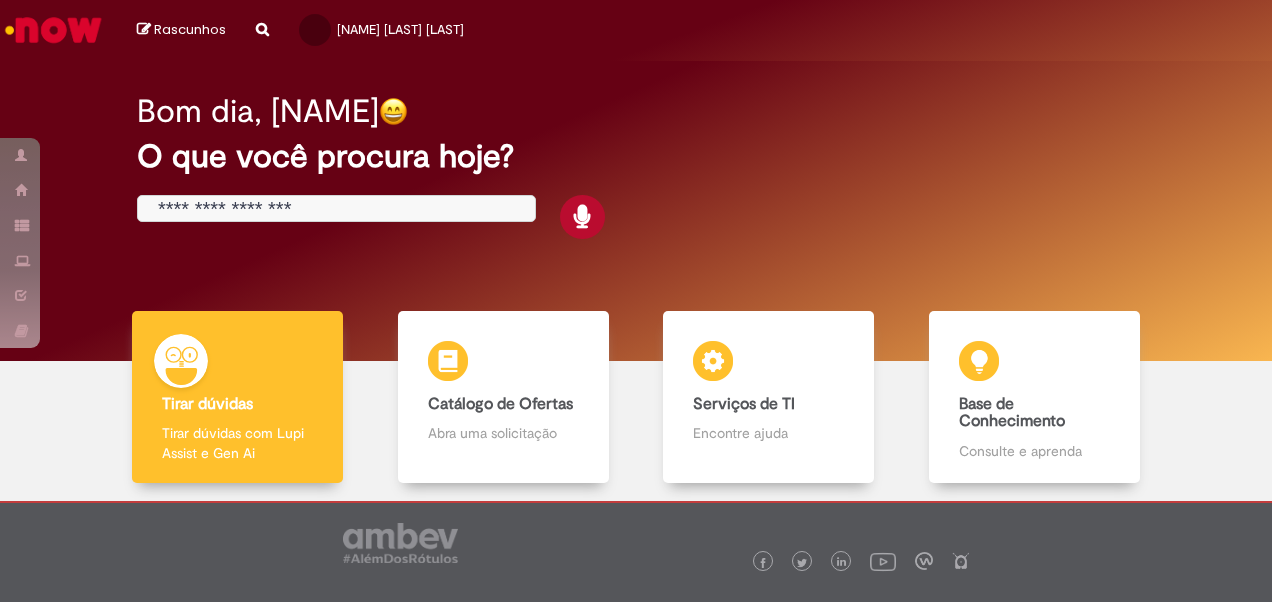scroll, scrollTop: 0, scrollLeft: 0, axis: both 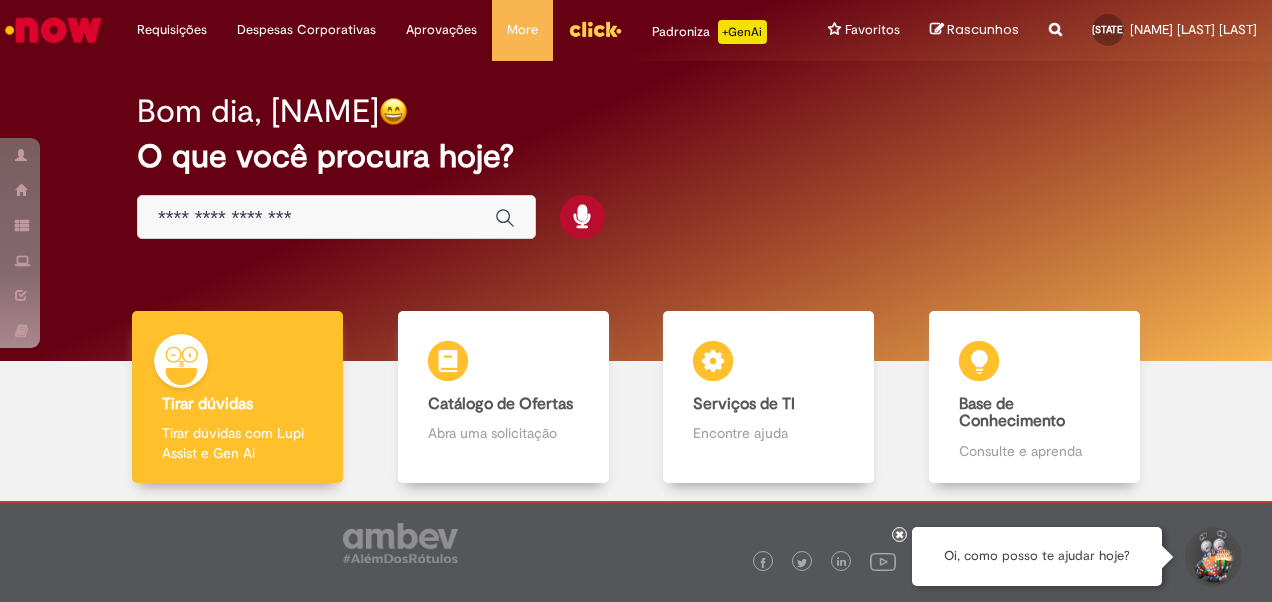 click at bounding box center (316, 218) 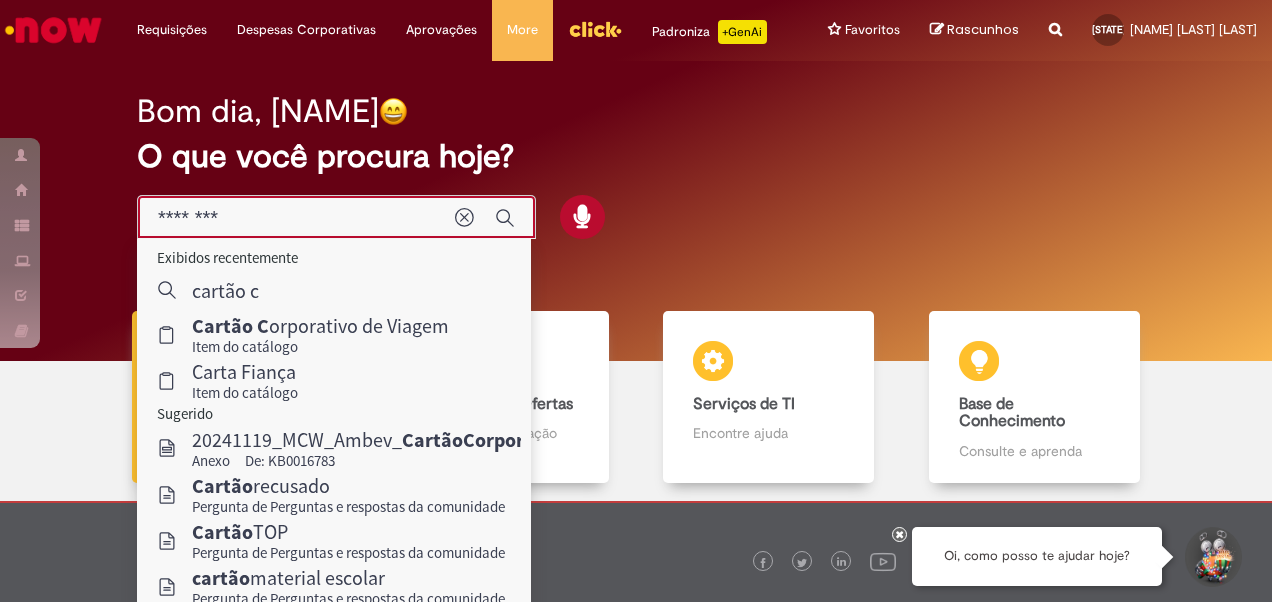 type on "*********" 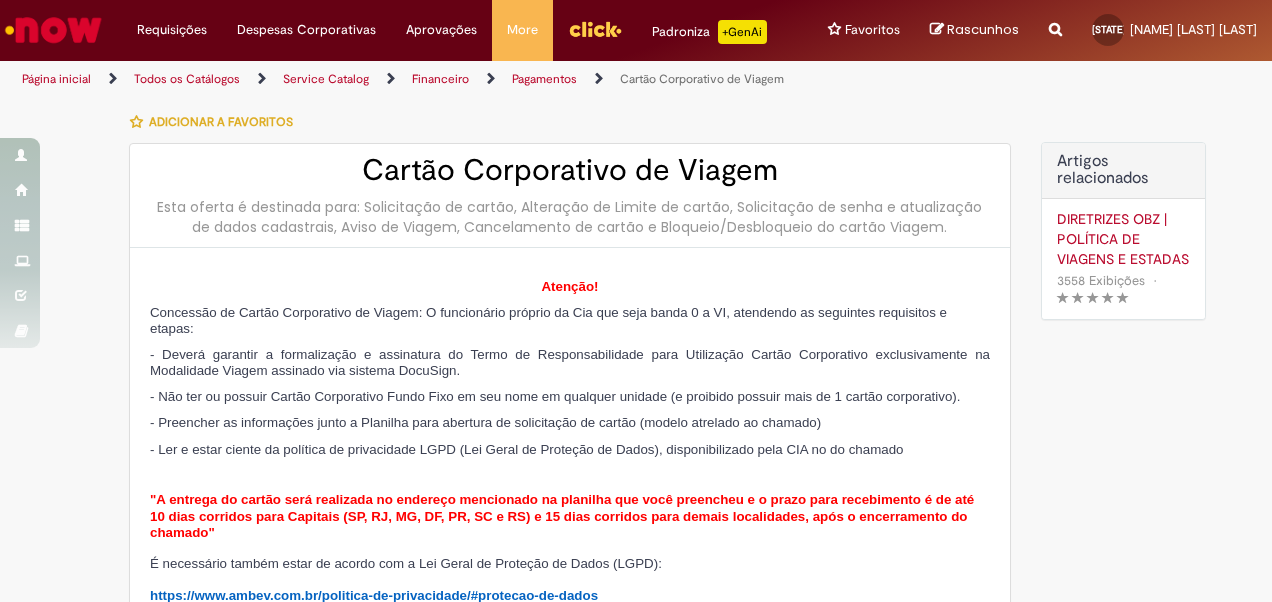 type on "**********" 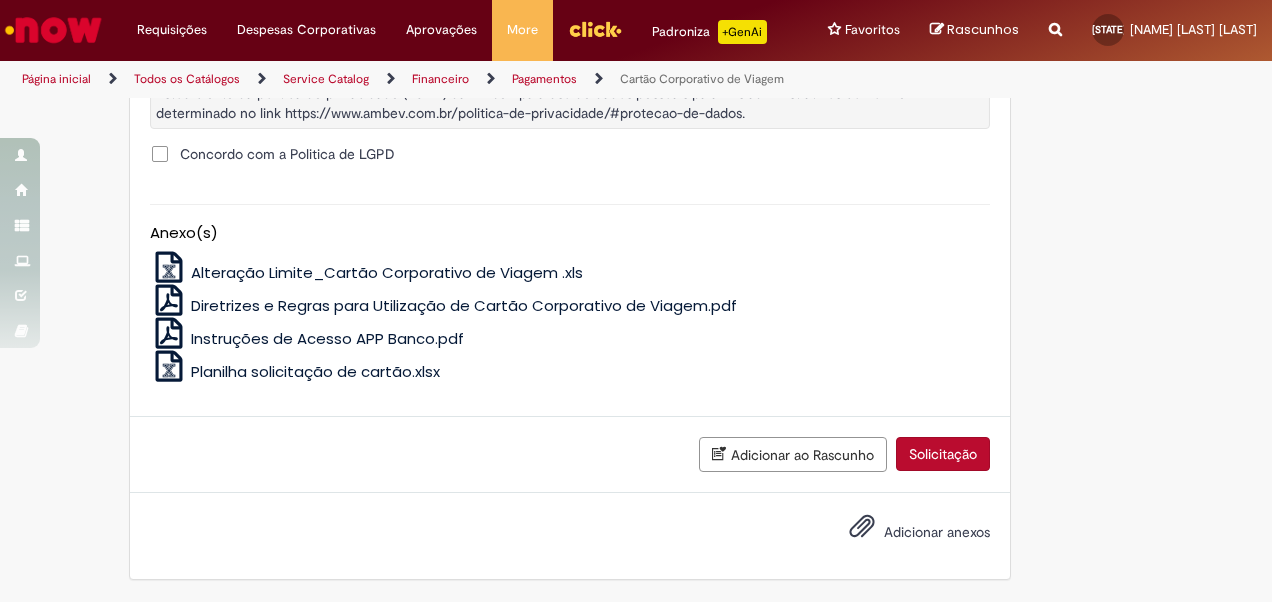scroll, scrollTop: 0, scrollLeft: 0, axis: both 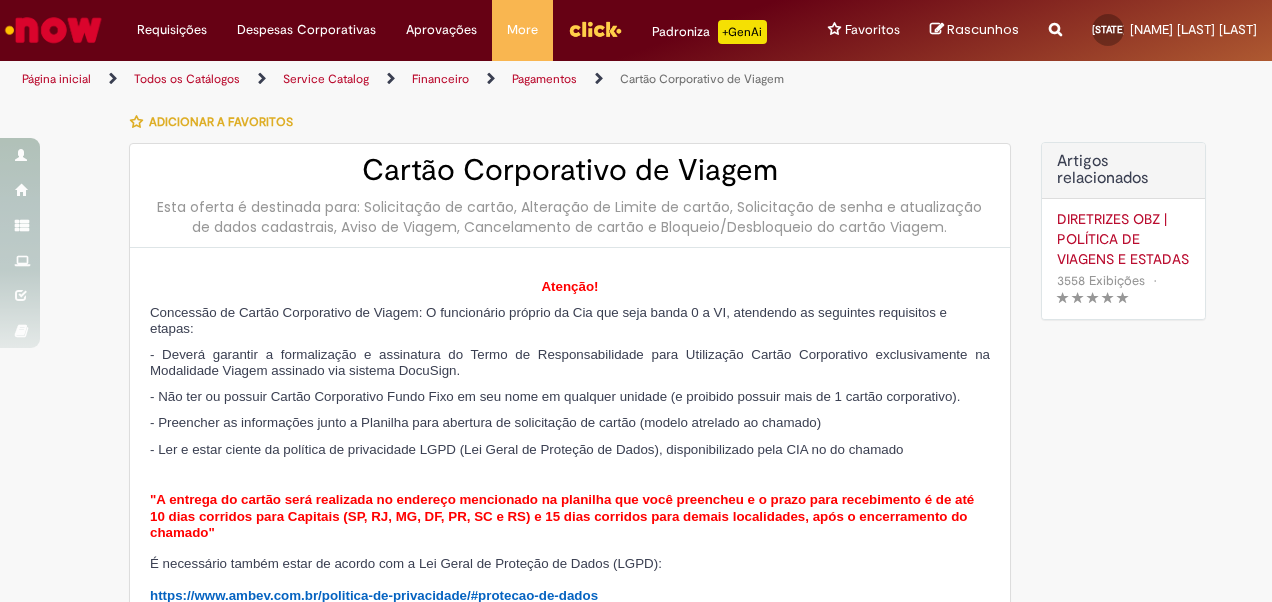 click at bounding box center [53, 30] 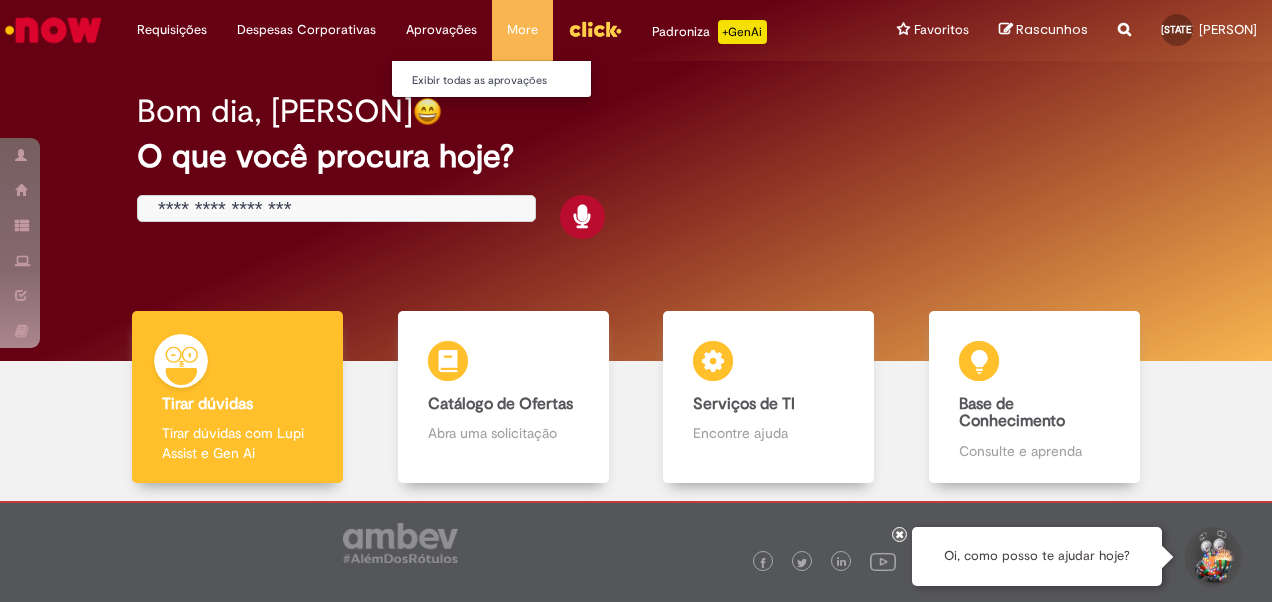 scroll, scrollTop: 0, scrollLeft: 0, axis: both 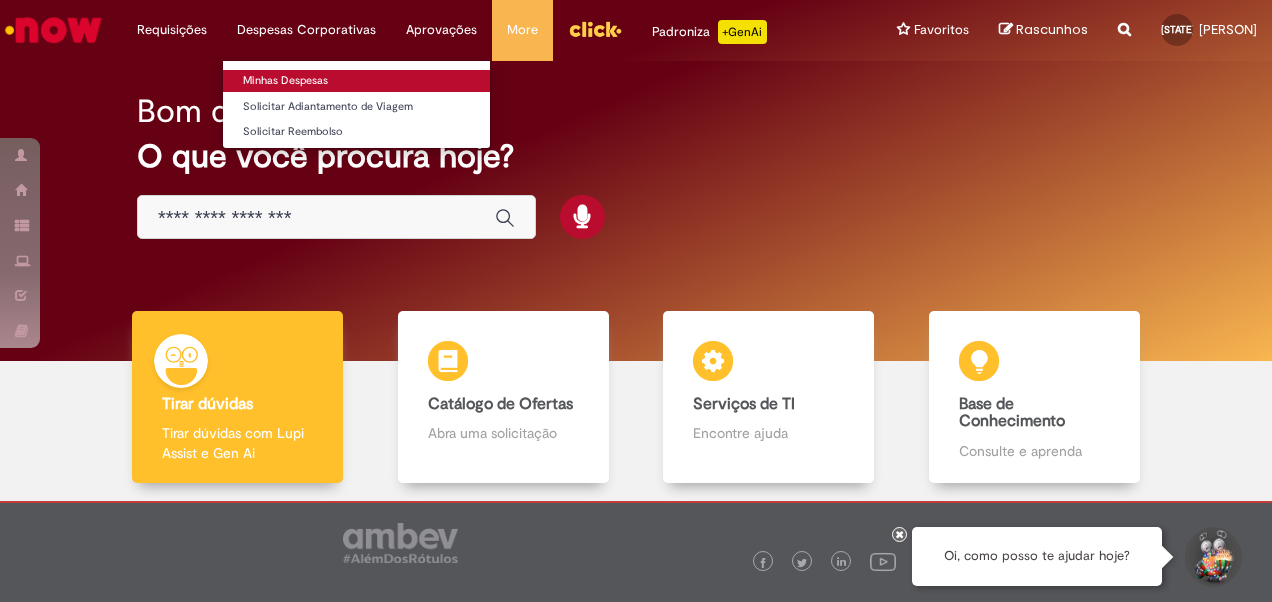 click on "Minhas Despesas" at bounding box center (356, 81) 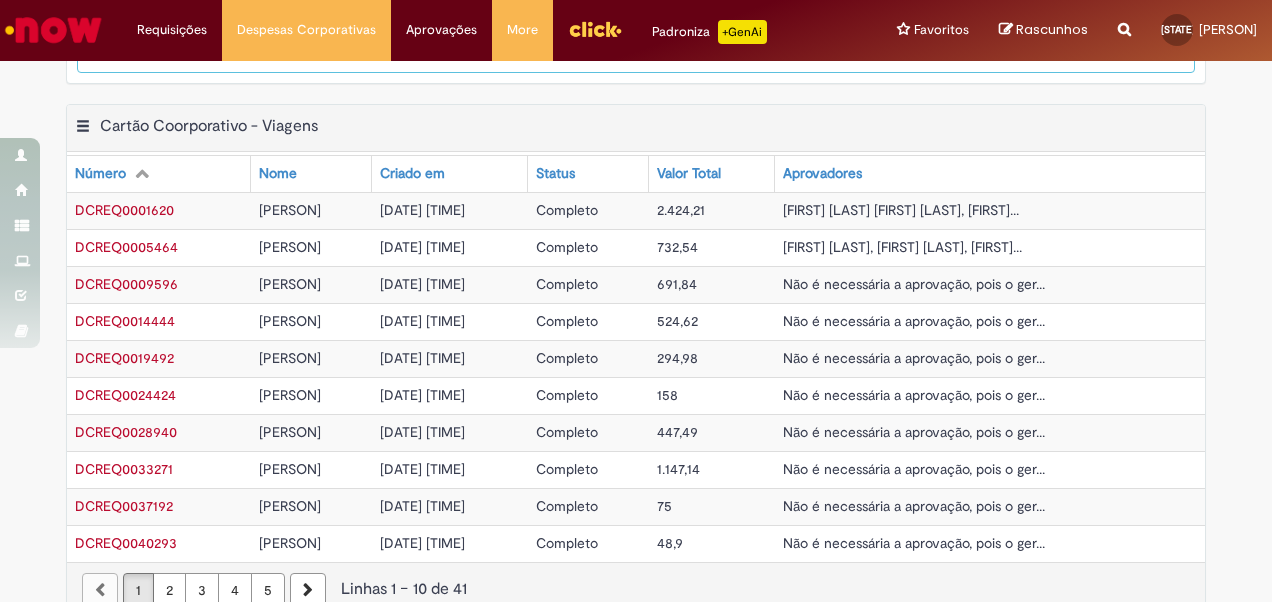 scroll, scrollTop: 805, scrollLeft: 0, axis: vertical 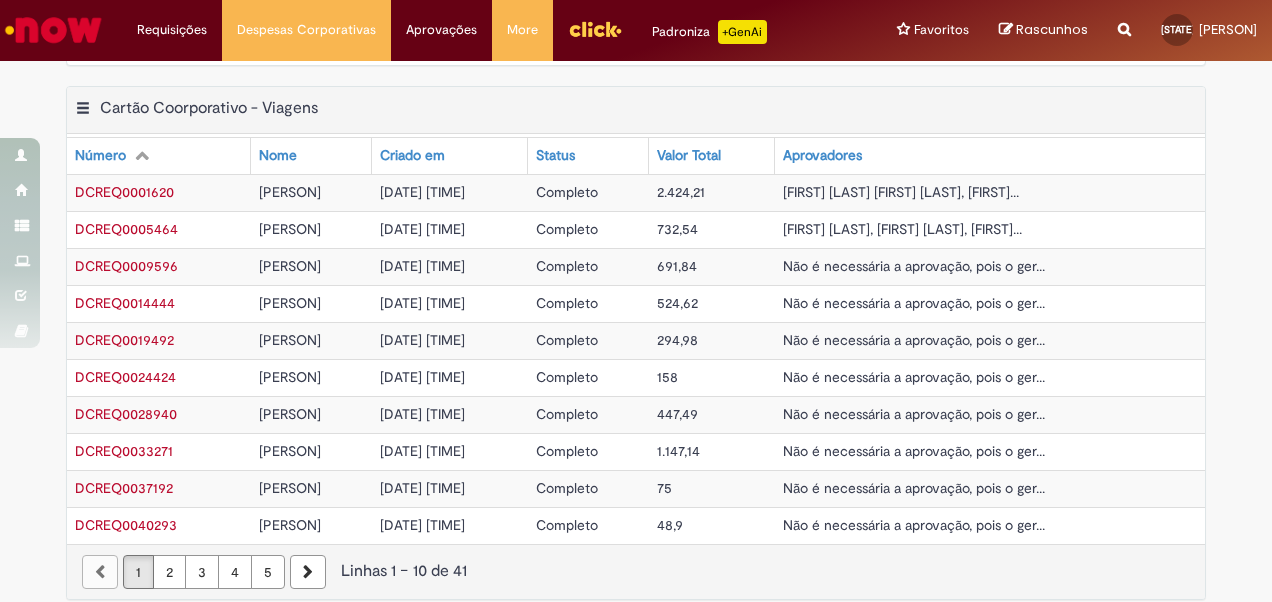 click on "5" at bounding box center [268, 572] 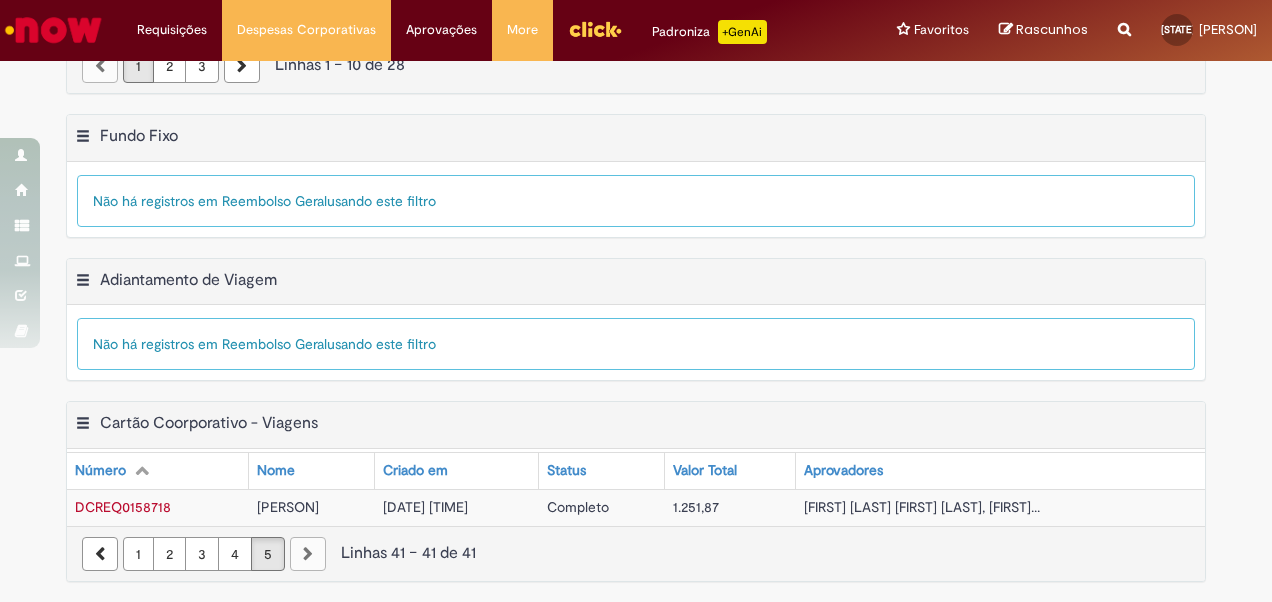 scroll, scrollTop: 475, scrollLeft: 0, axis: vertical 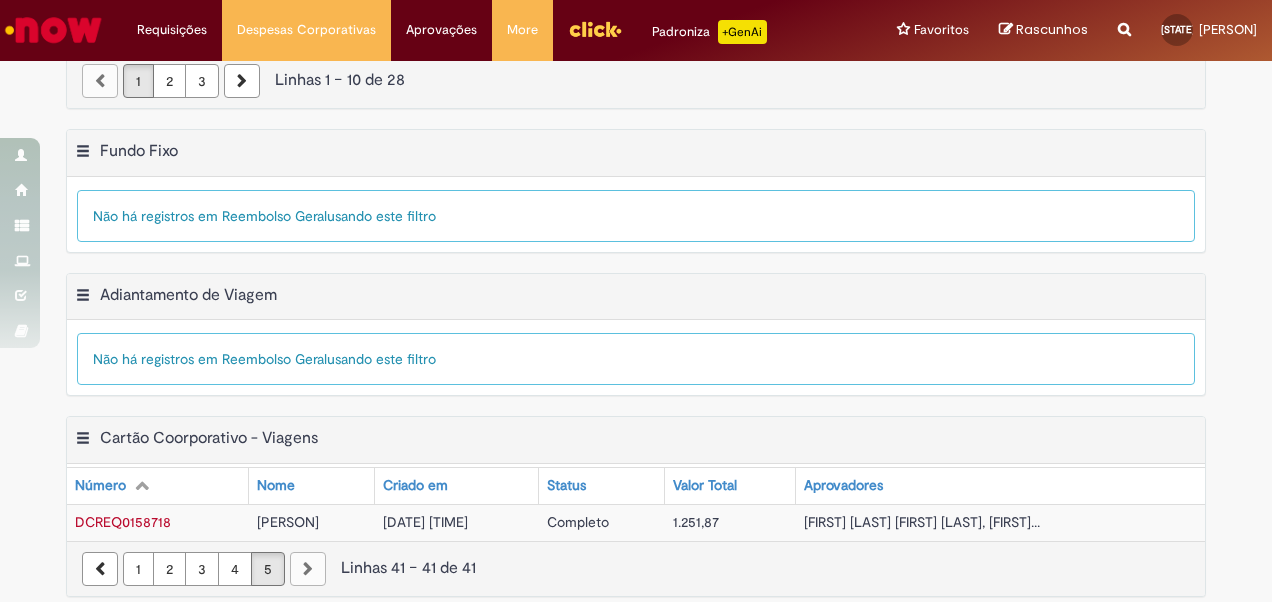 click on "1.251,87" at bounding box center [696, 522] 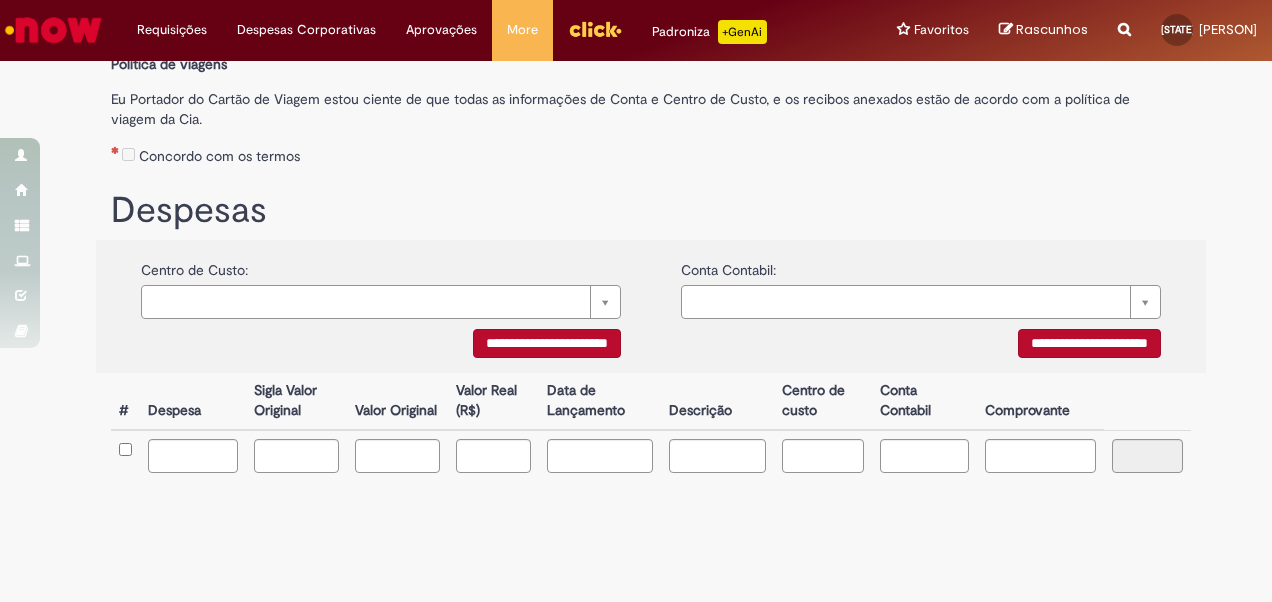 scroll, scrollTop: 0, scrollLeft: 0, axis: both 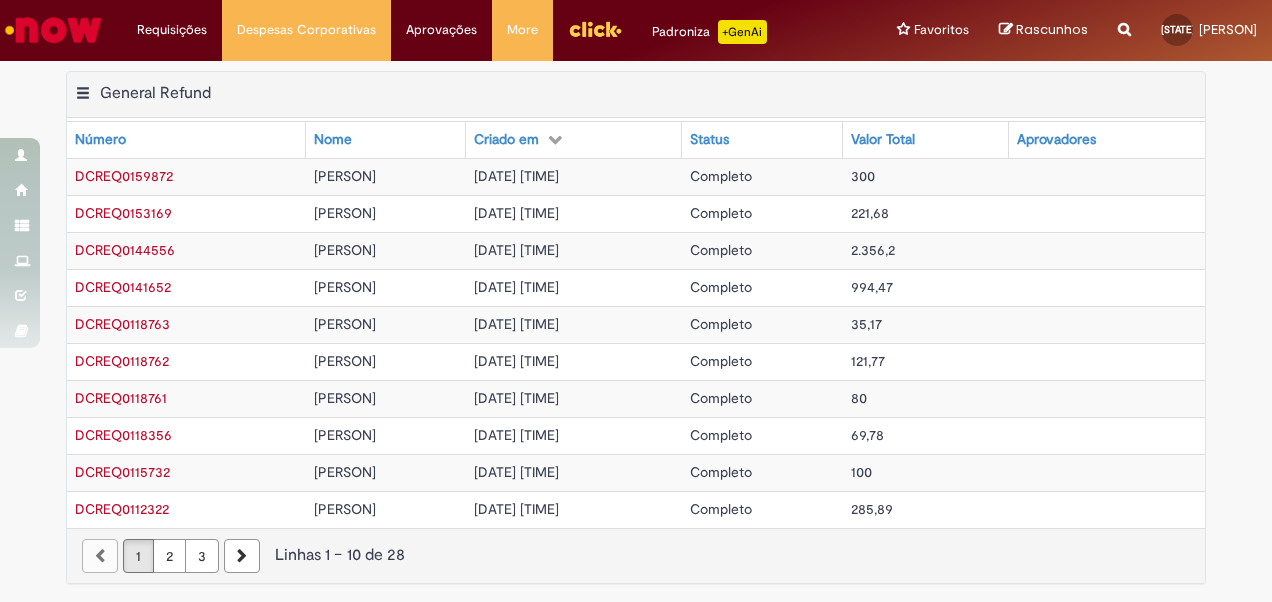click on "3" at bounding box center (202, 556) 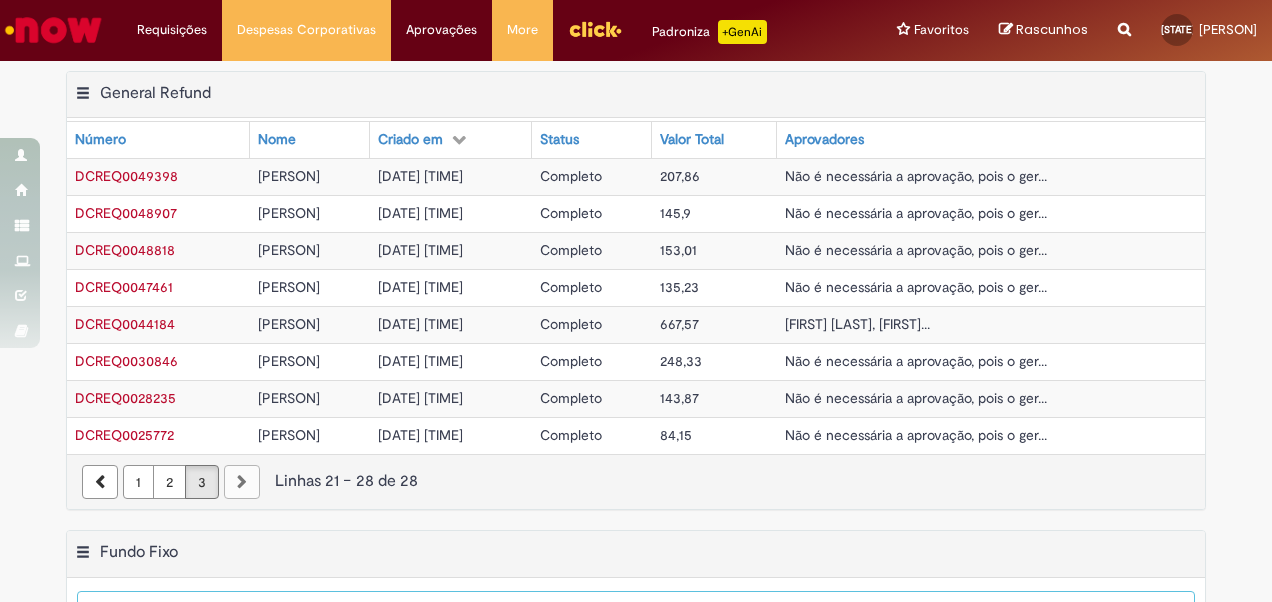 click on "1" at bounding box center [138, 482] 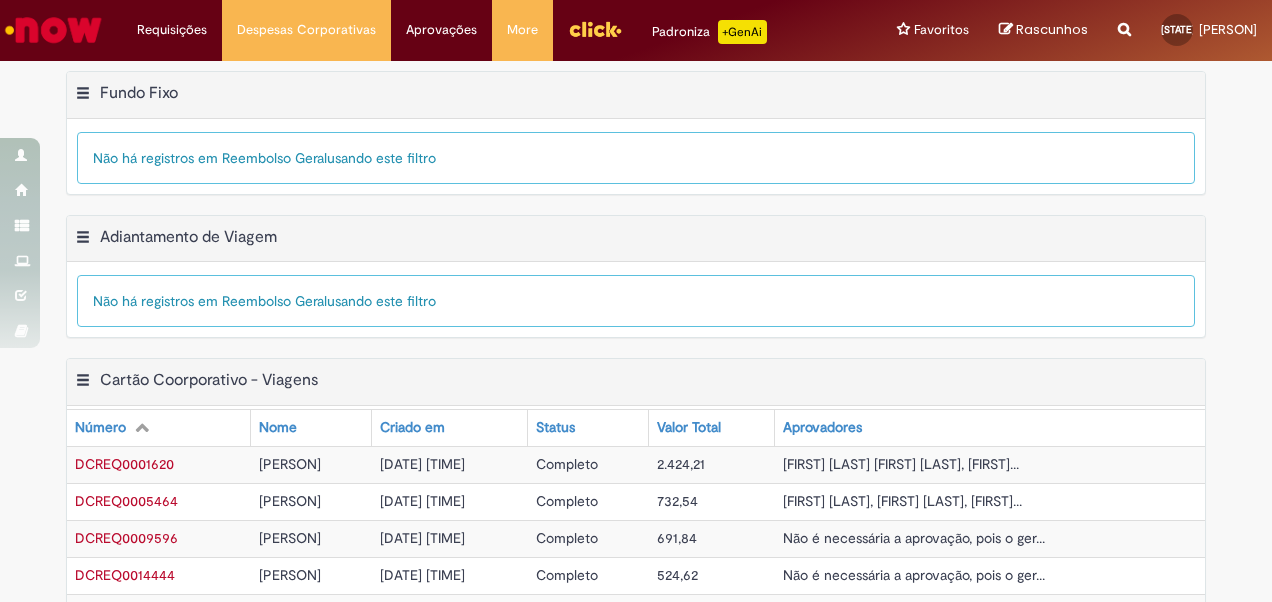 scroll, scrollTop: 805, scrollLeft: 0, axis: vertical 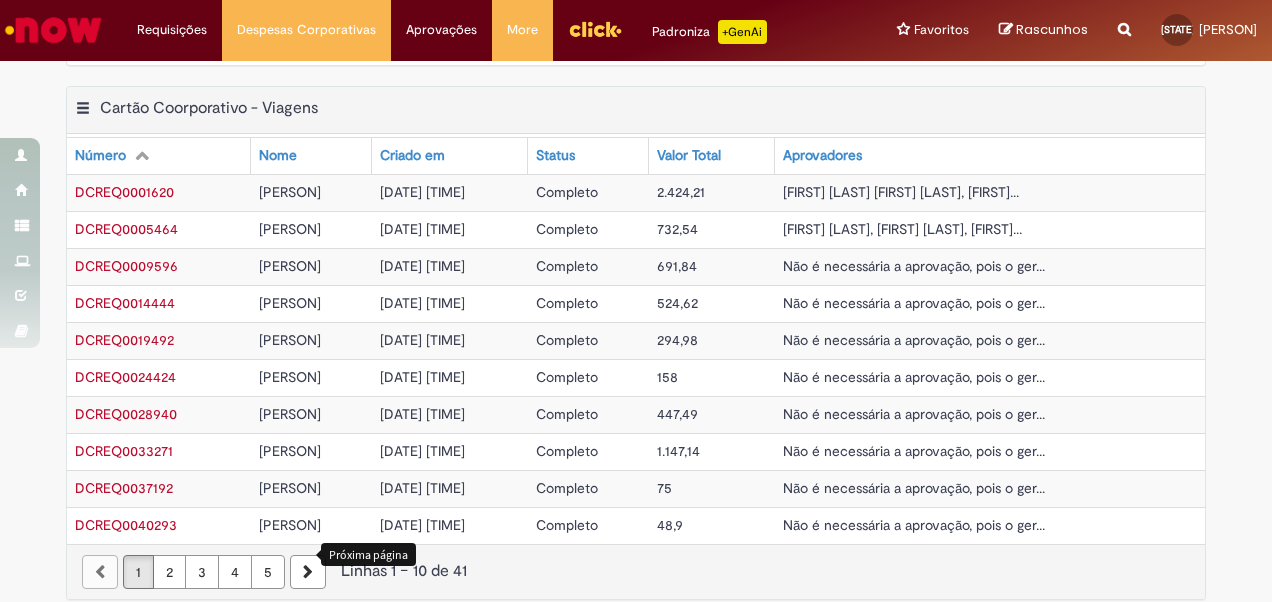 click on "5" at bounding box center (268, 572) 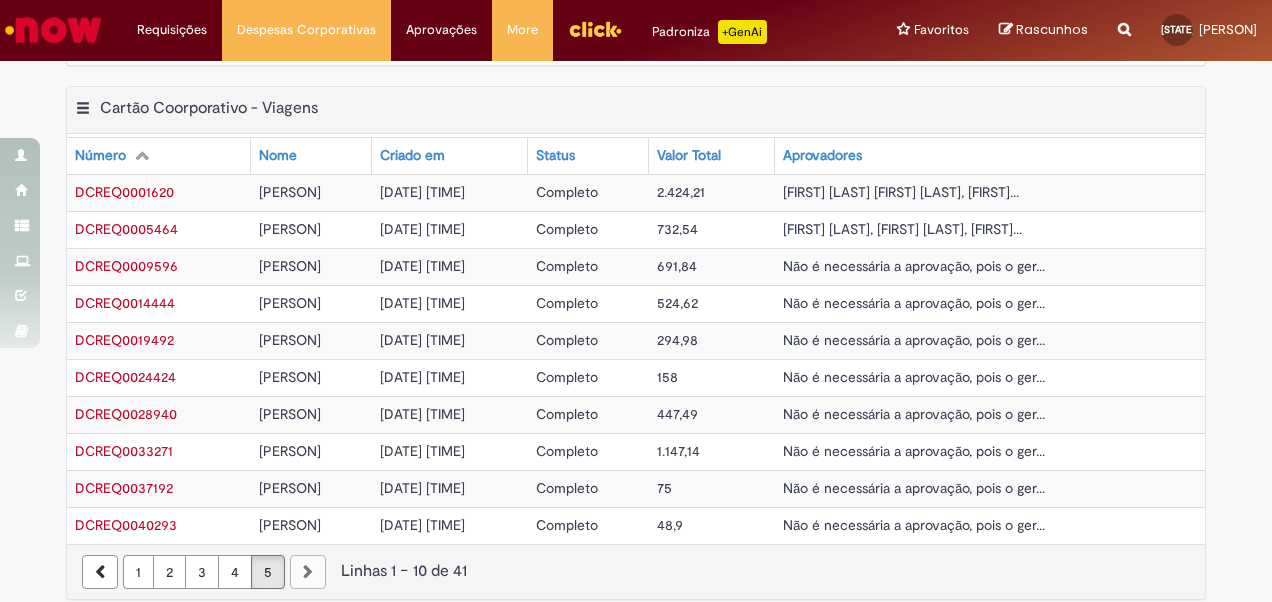 scroll, scrollTop: 475, scrollLeft: 0, axis: vertical 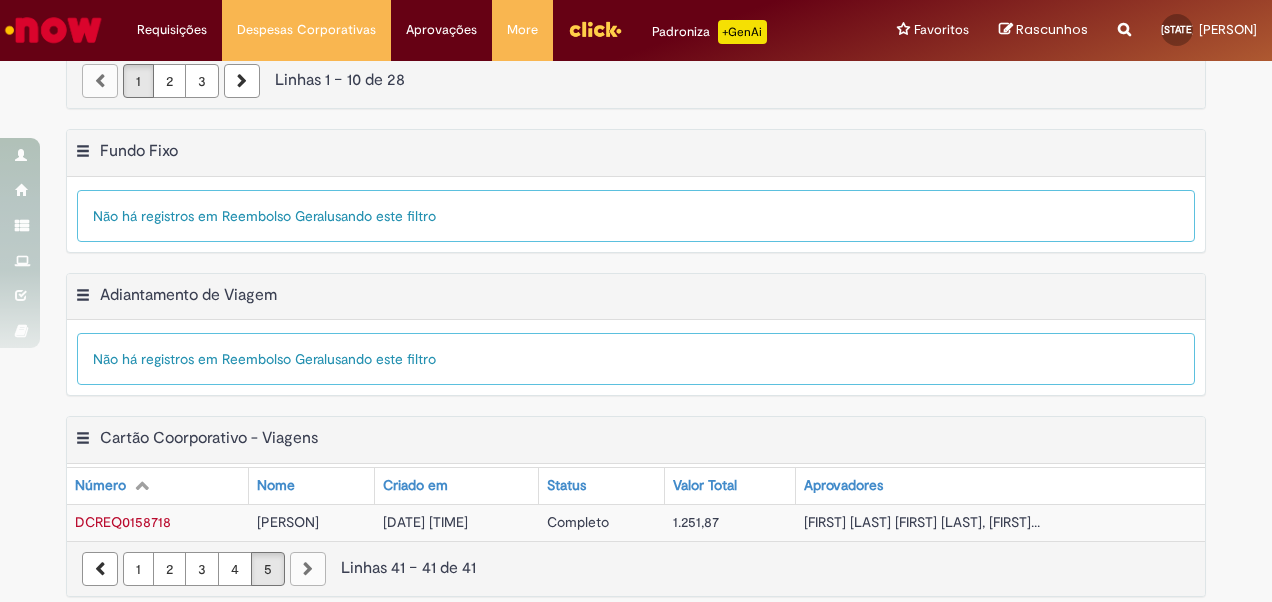 click on "4" at bounding box center (235, 569) 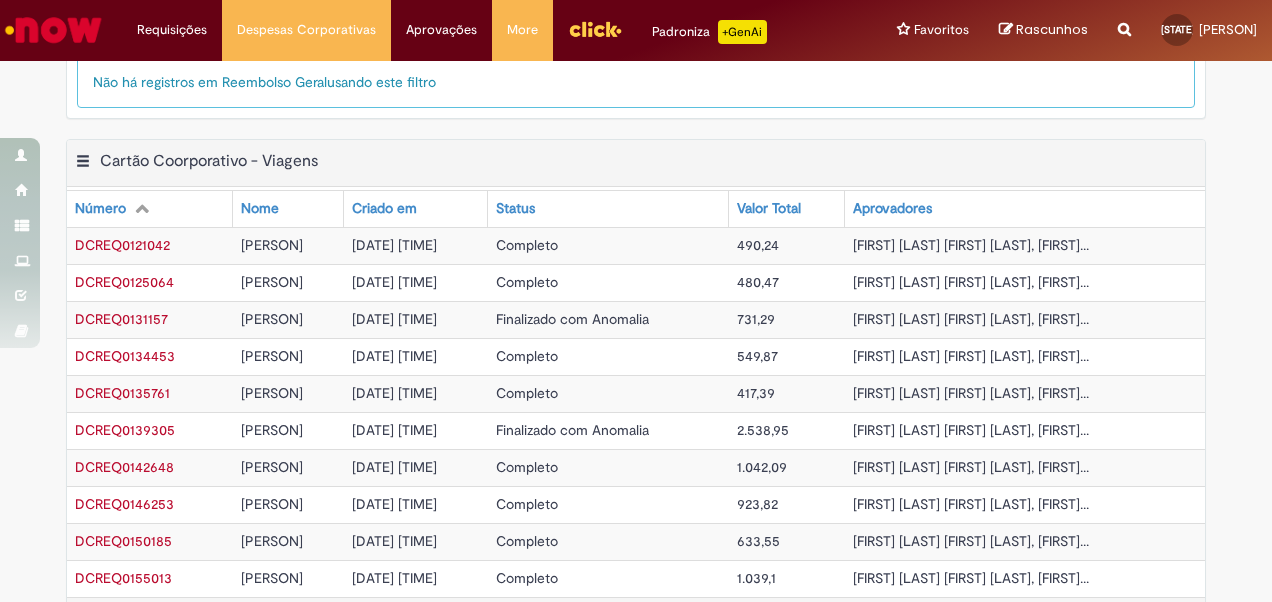scroll, scrollTop: 805, scrollLeft: 0, axis: vertical 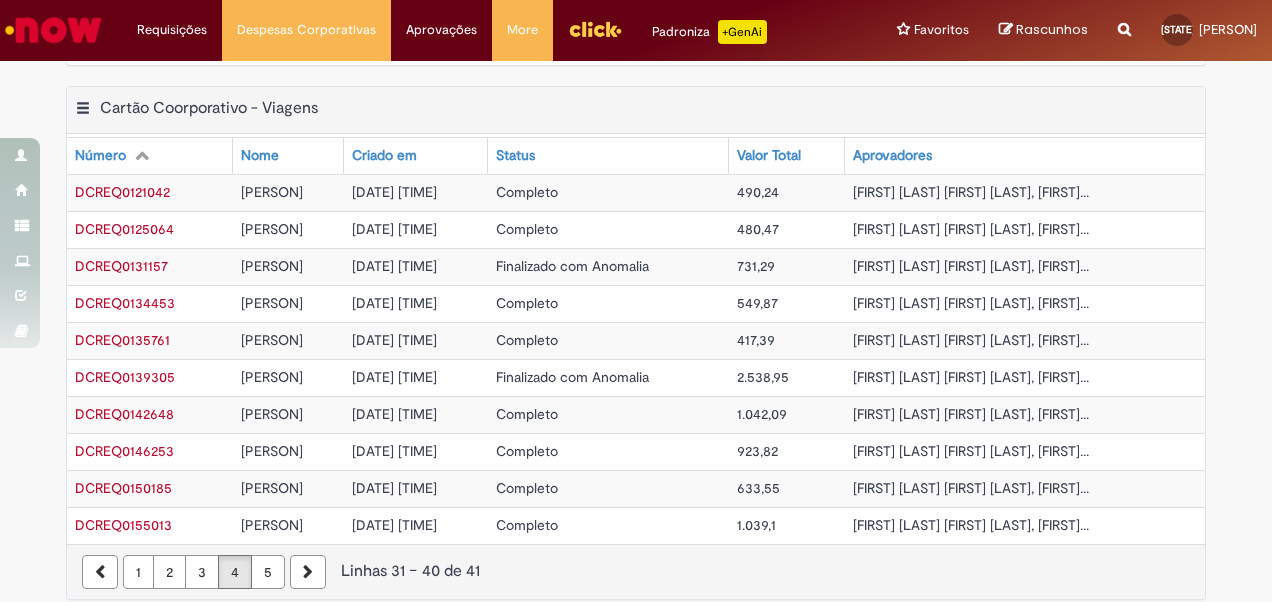 click on "07/02/2025 16:27:23" at bounding box center [394, 377] 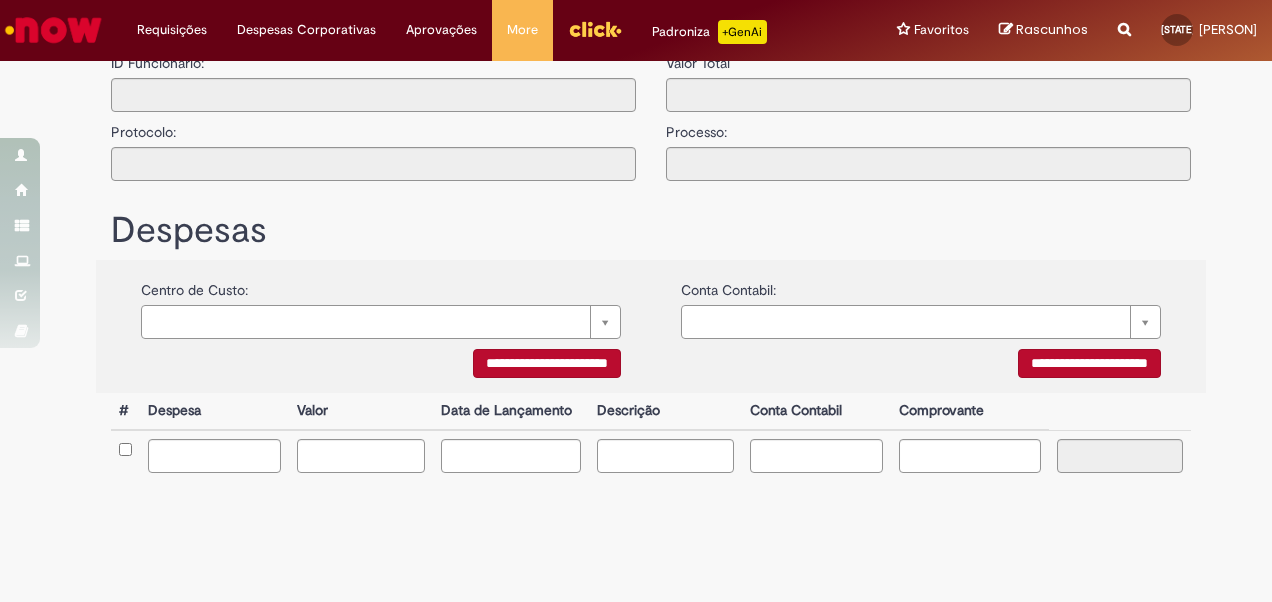 type on "**********" 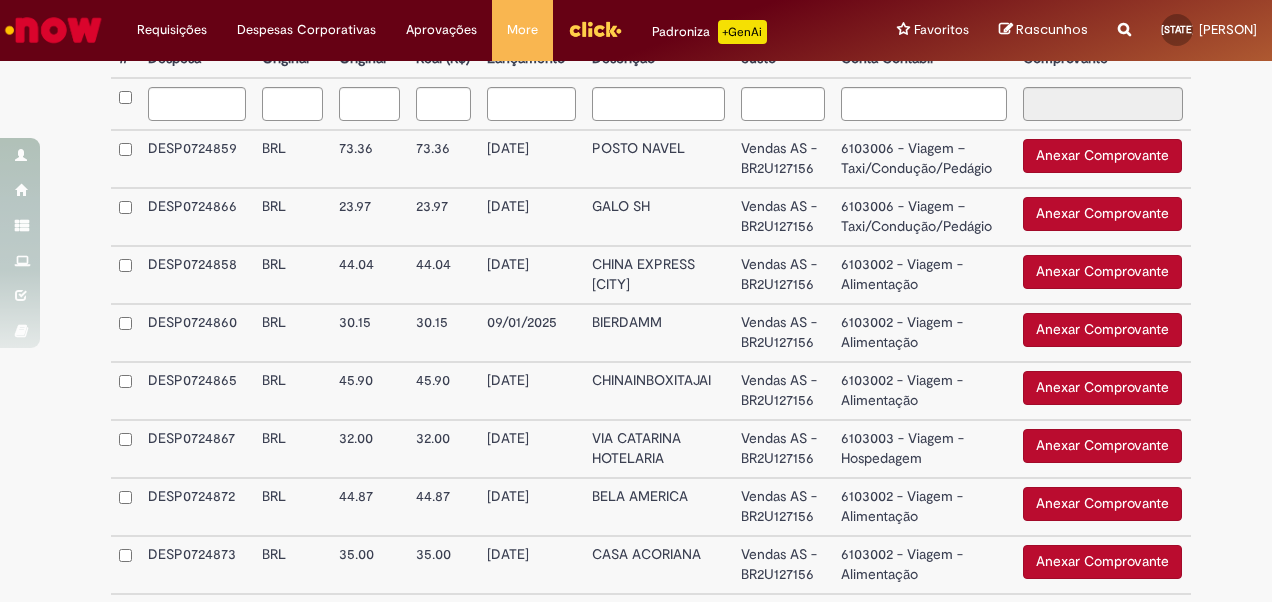 scroll, scrollTop: 0, scrollLeft: 0, axis: both 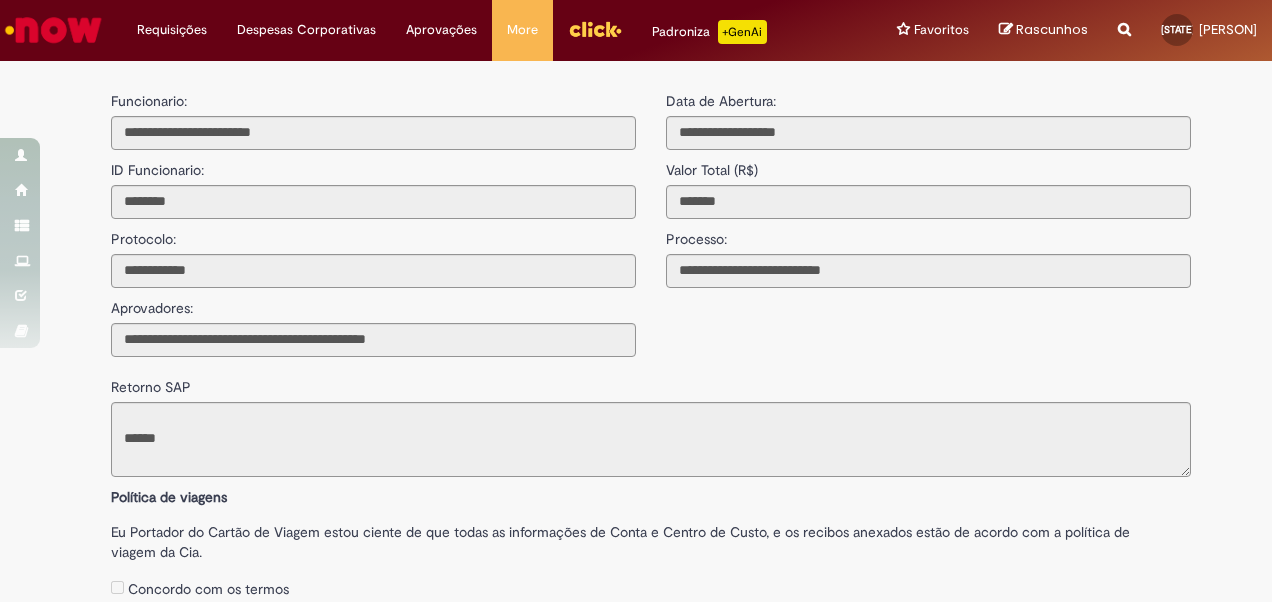click at bounding box center [53, 30] 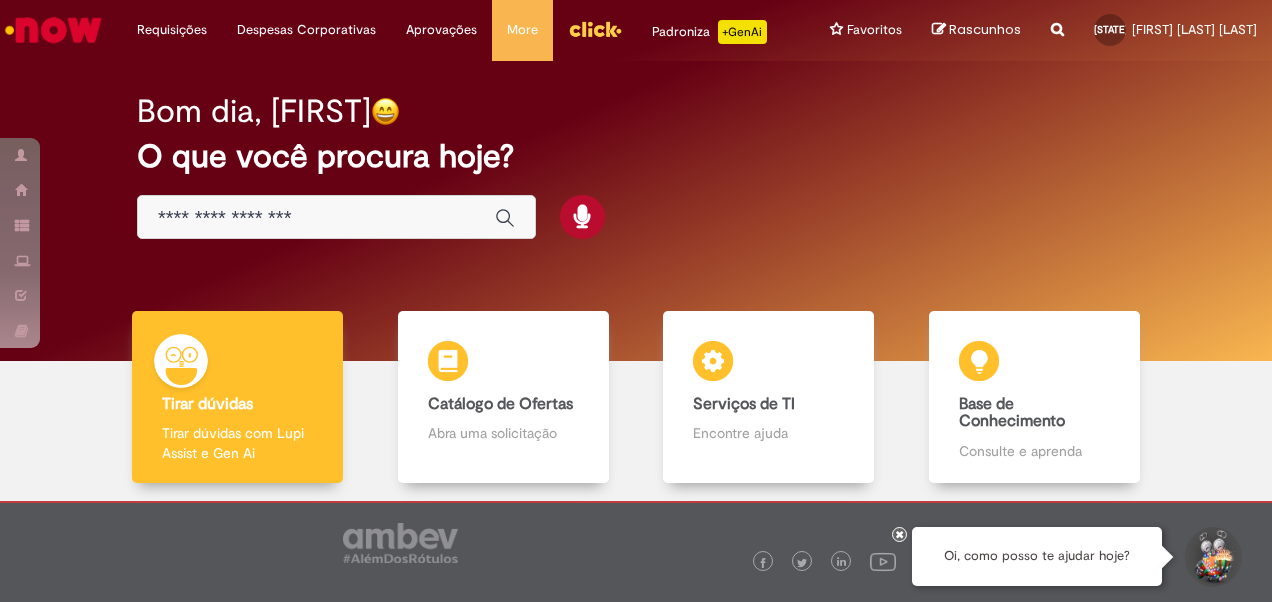 scroll, scrollTop: 0, scrollLeft: 0, axis: both 